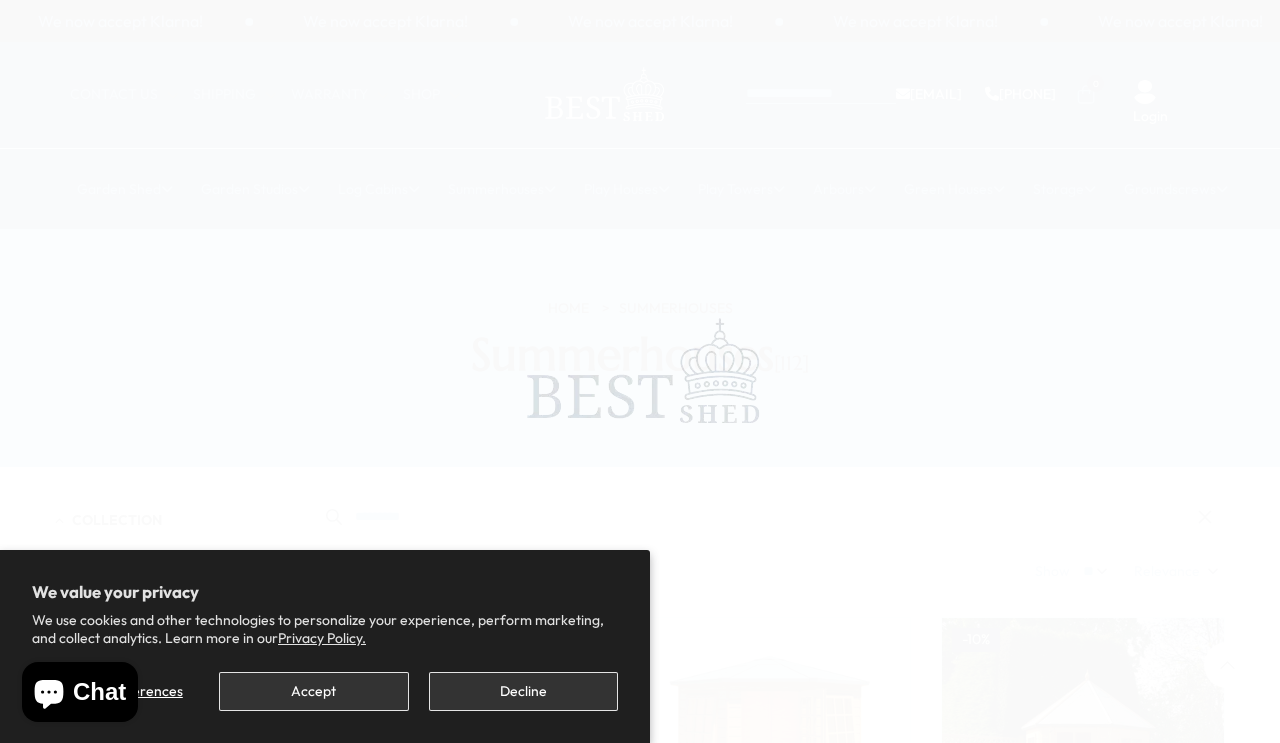 scroll, scrollTop: 0, scrollLeft: 0, axis: both 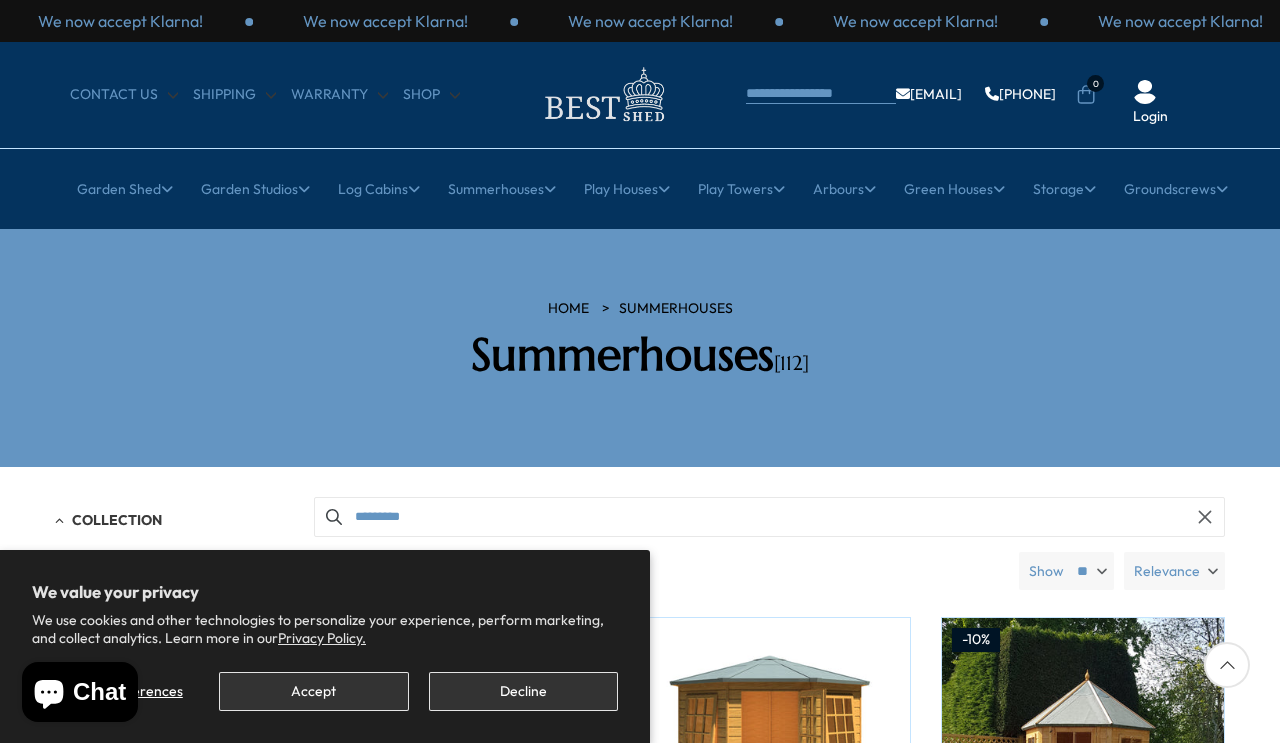 click on "Decline" at bounding box center [523, 691] 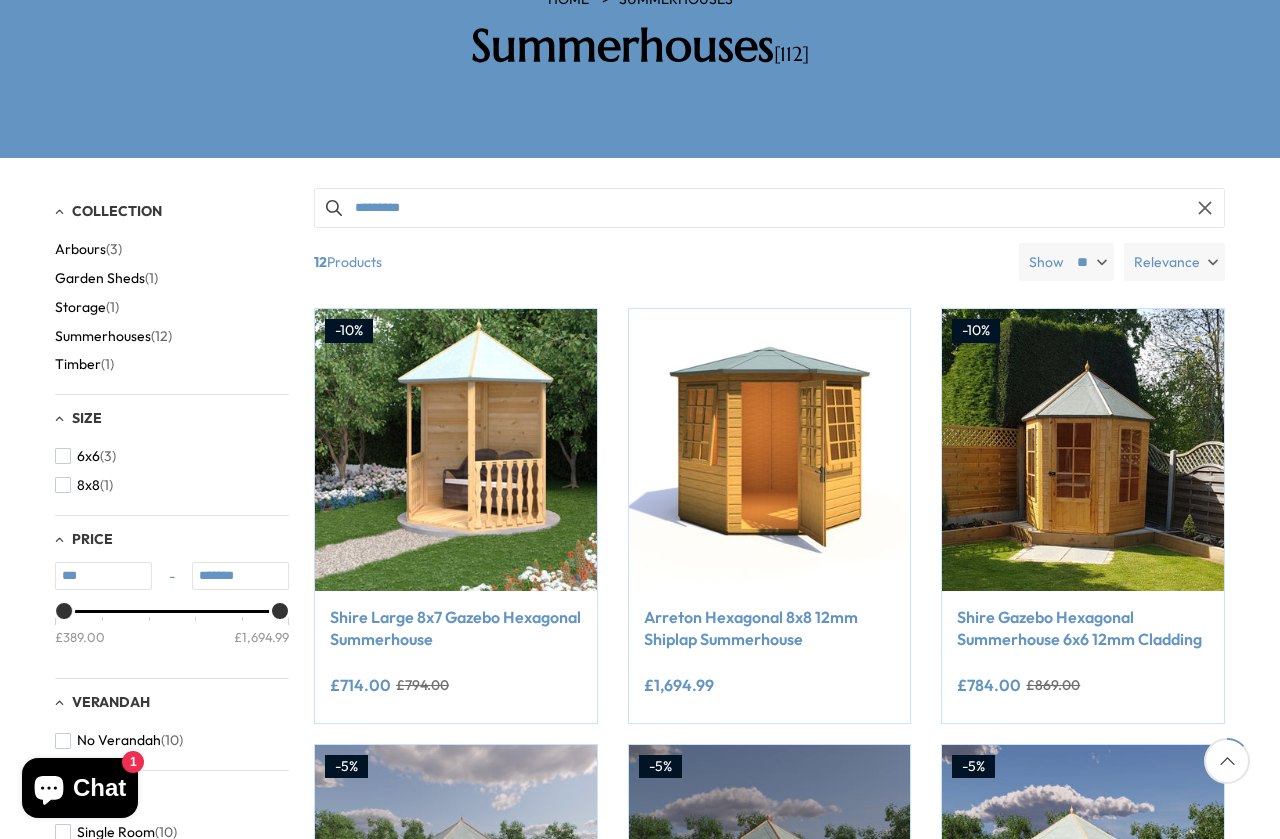 scroll, scrollTop: 311, scrollLeft: 0, axis: vertical 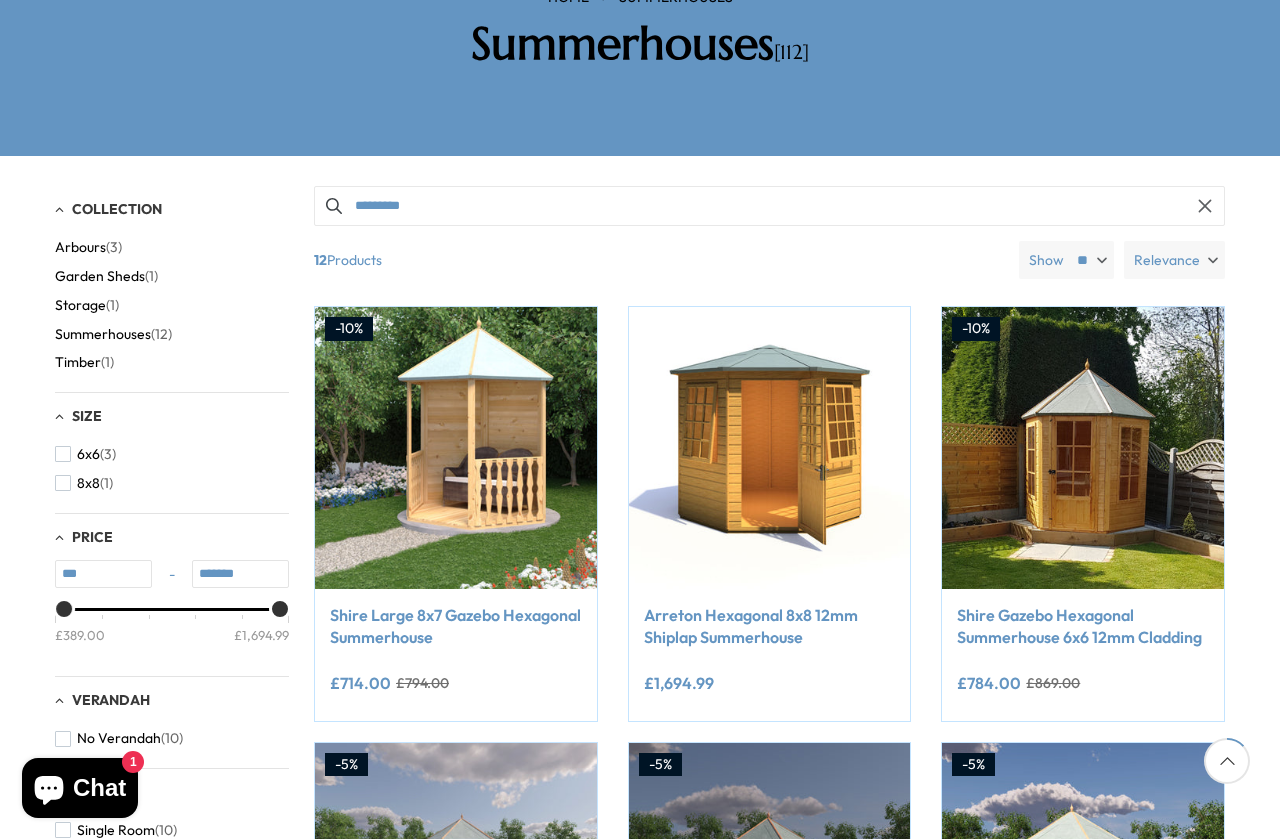click on "Arbours" at bounding box center (80, 247) 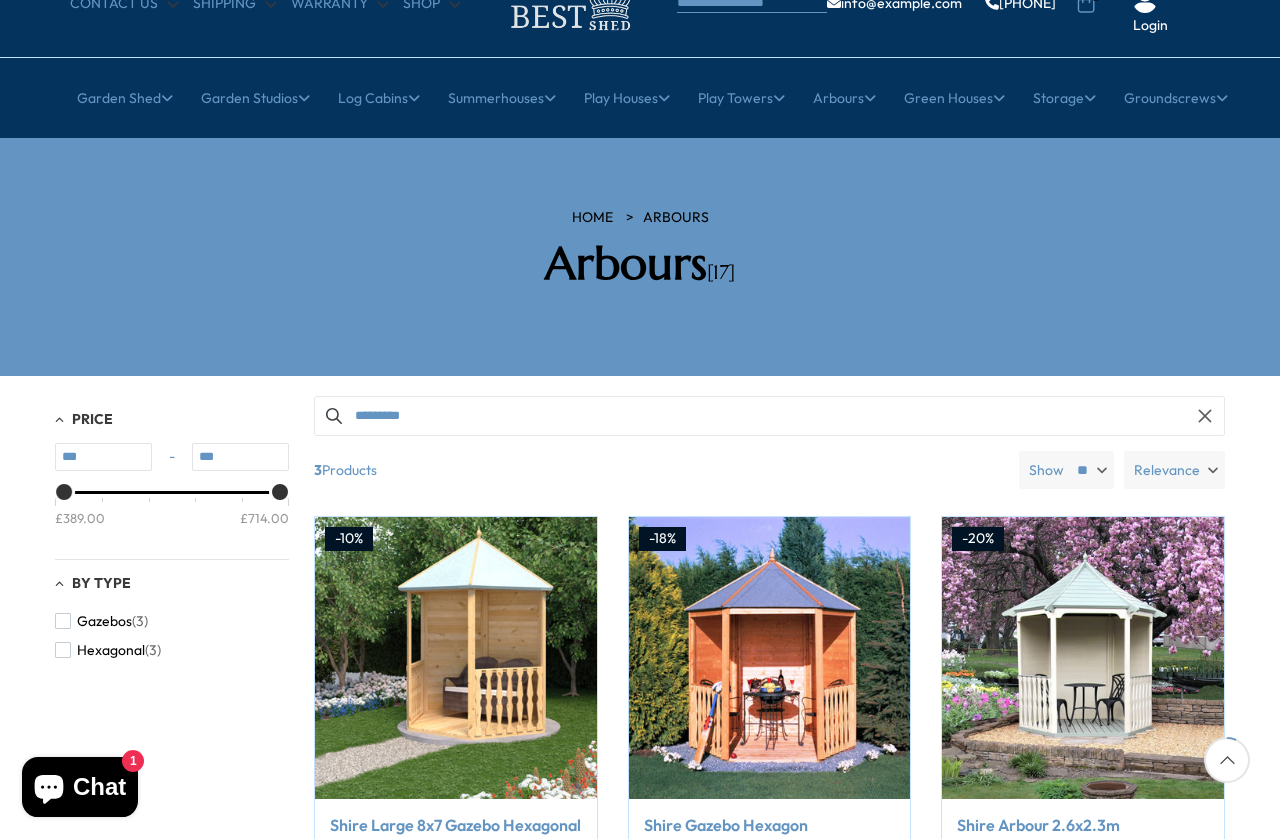 scroll, scrollTop: 92, scrollLeft: 0, axis: vertical 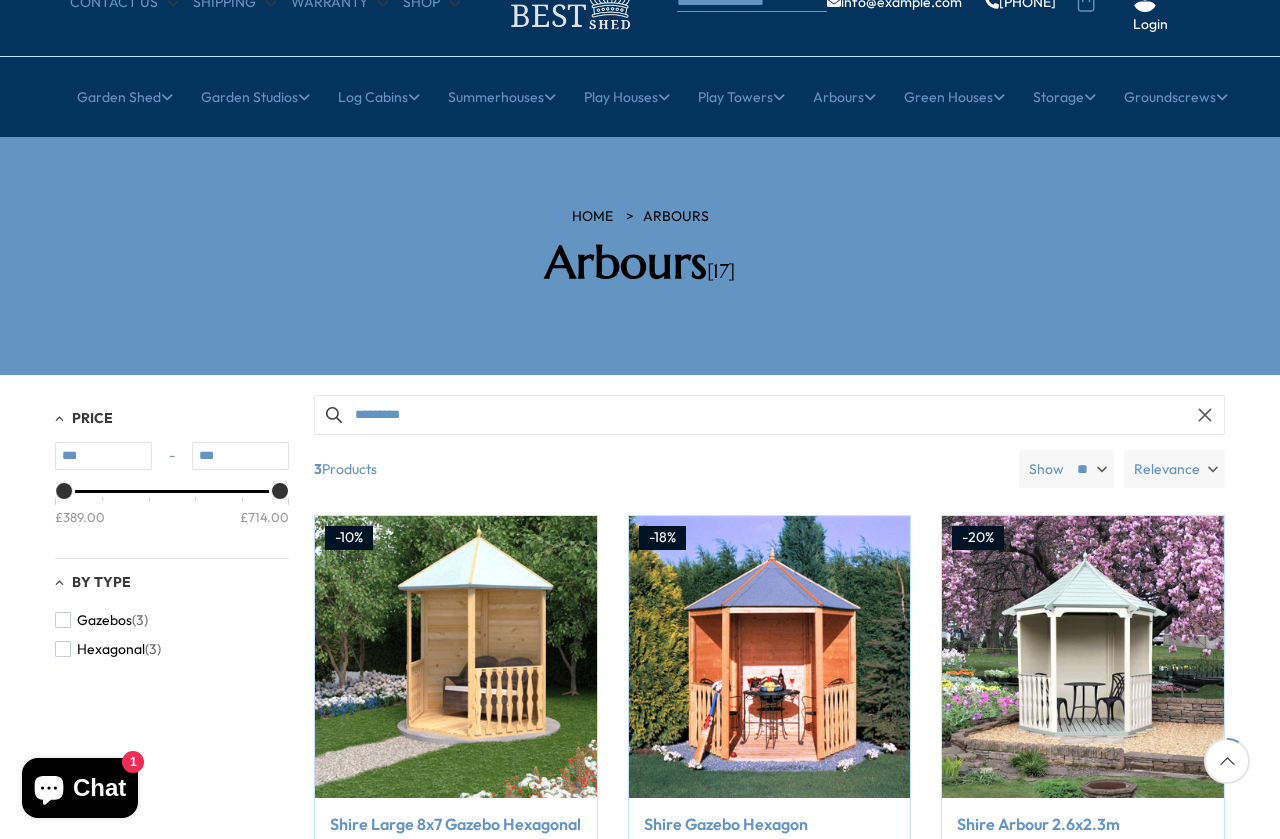 click 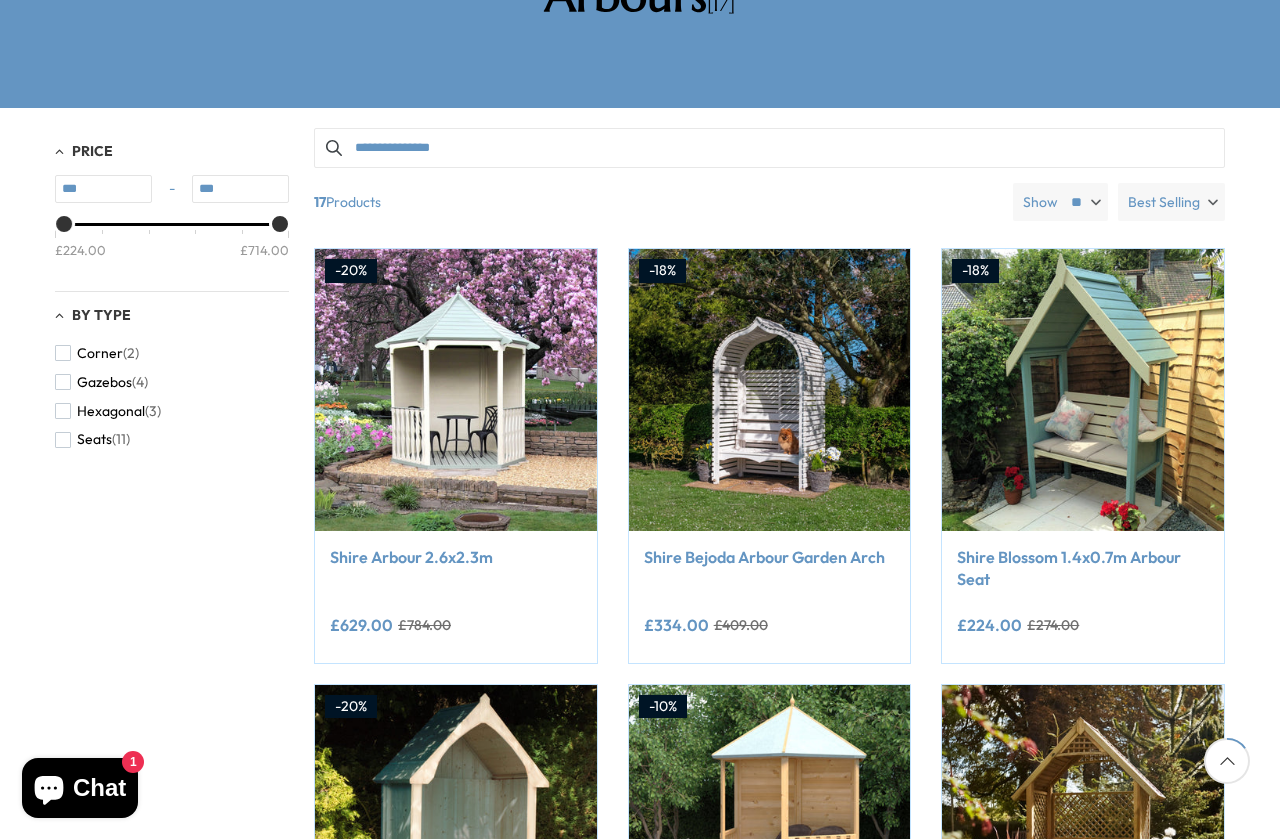 scroll, scrollTop: 358, scrollLeft: 0, axis: vertical 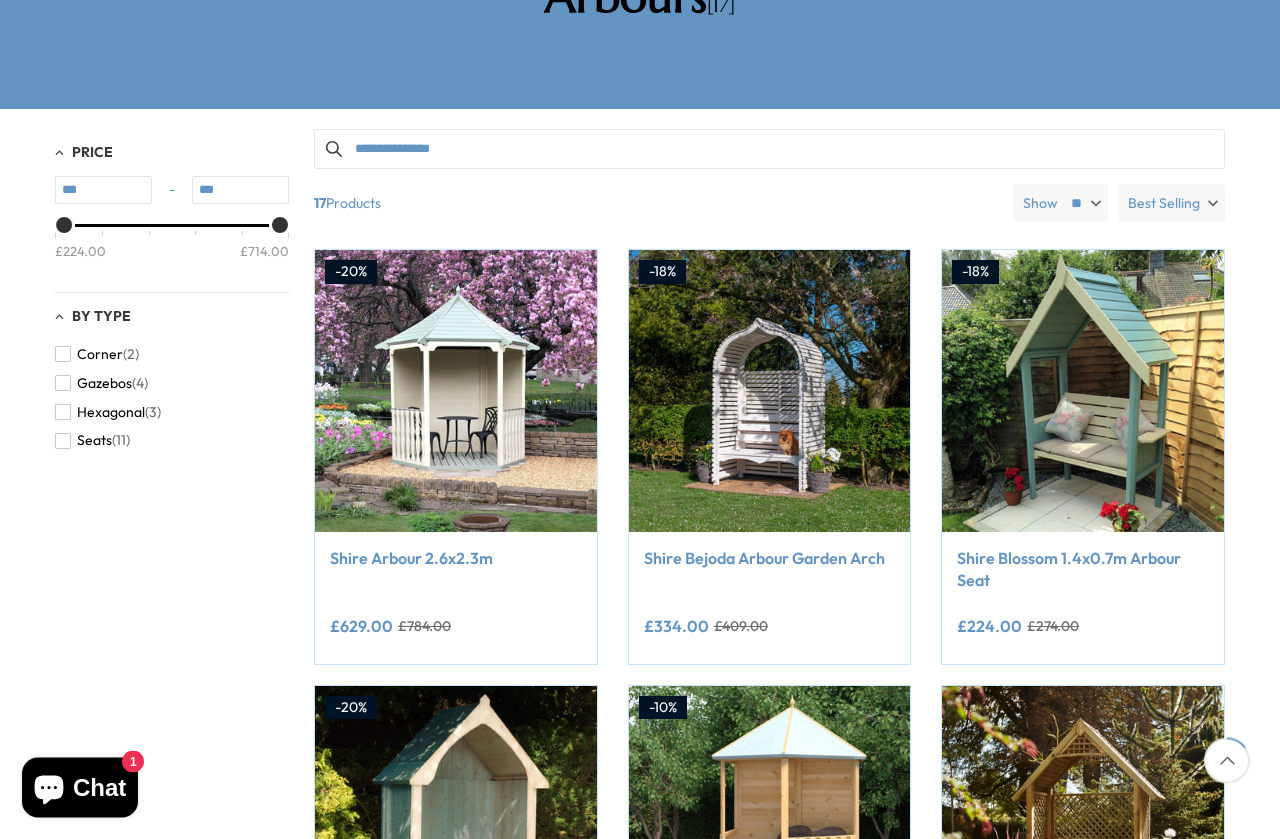 click at bounding box center [1083, 391] 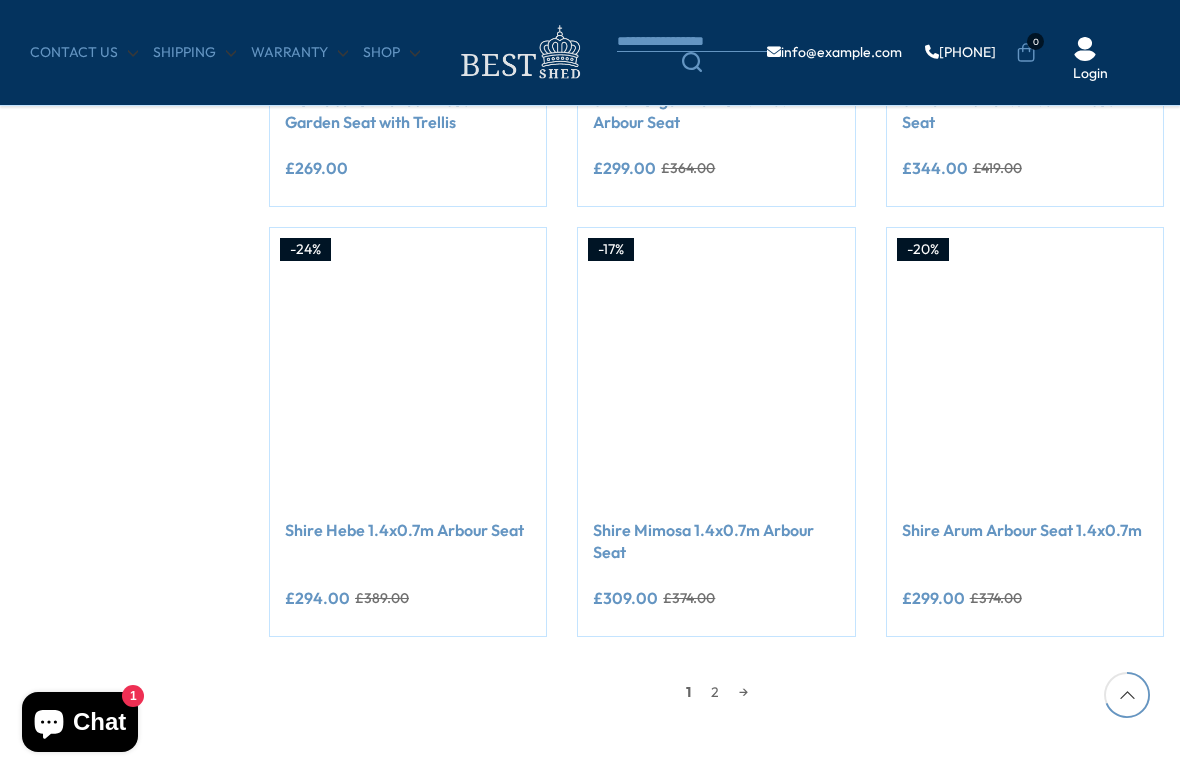 scroll, scrollTop: 1547, scrollLeft: 0, axis: vertical 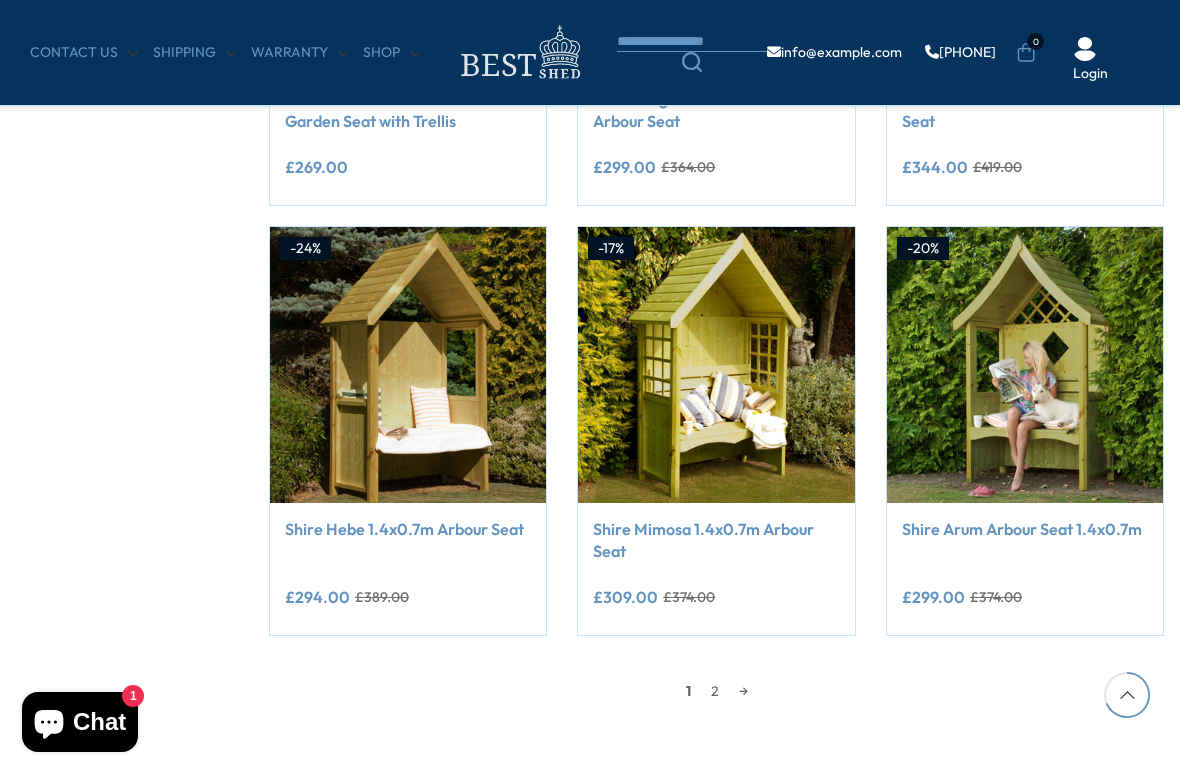 click on "→" at bounding box center [743, 691] 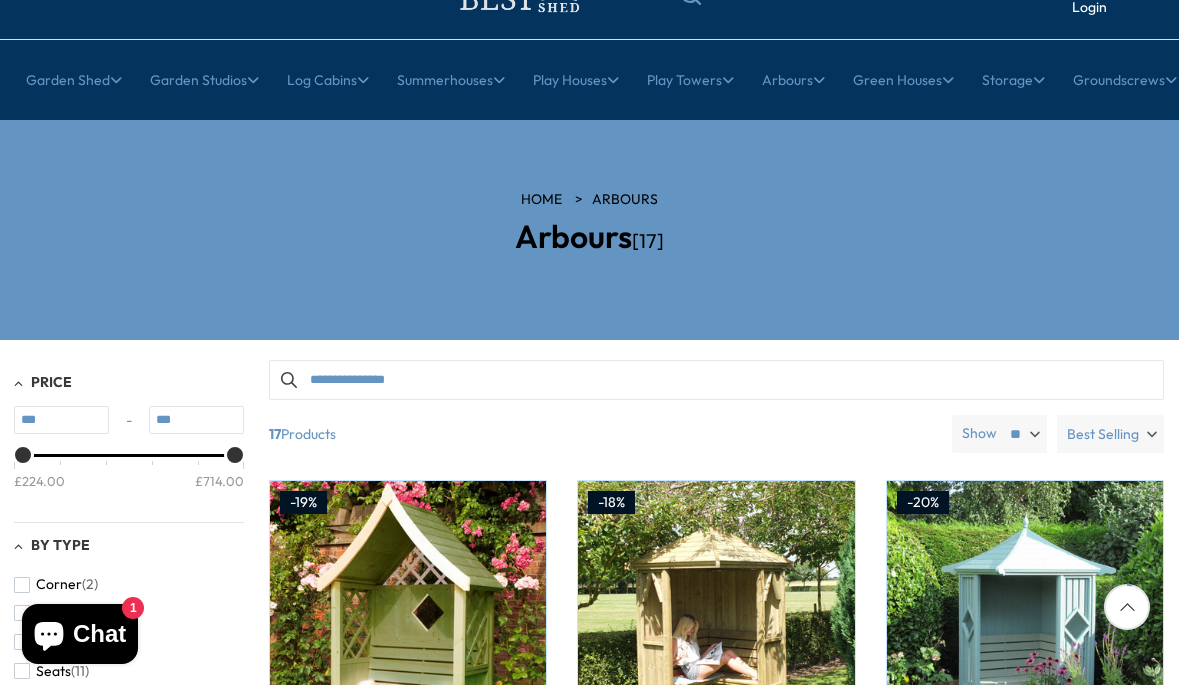 scroll, scrollTop: 0, scrollLeft: 1, axis: horizontal 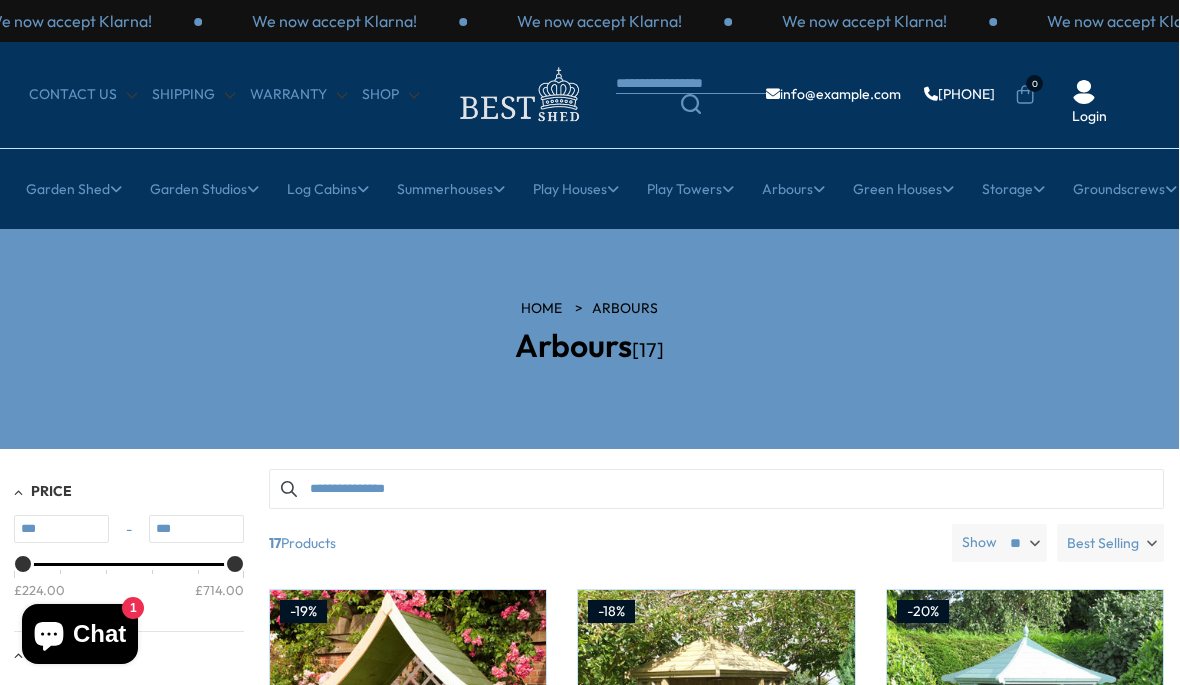 click on "6ft" at bounding box center [723, 312] 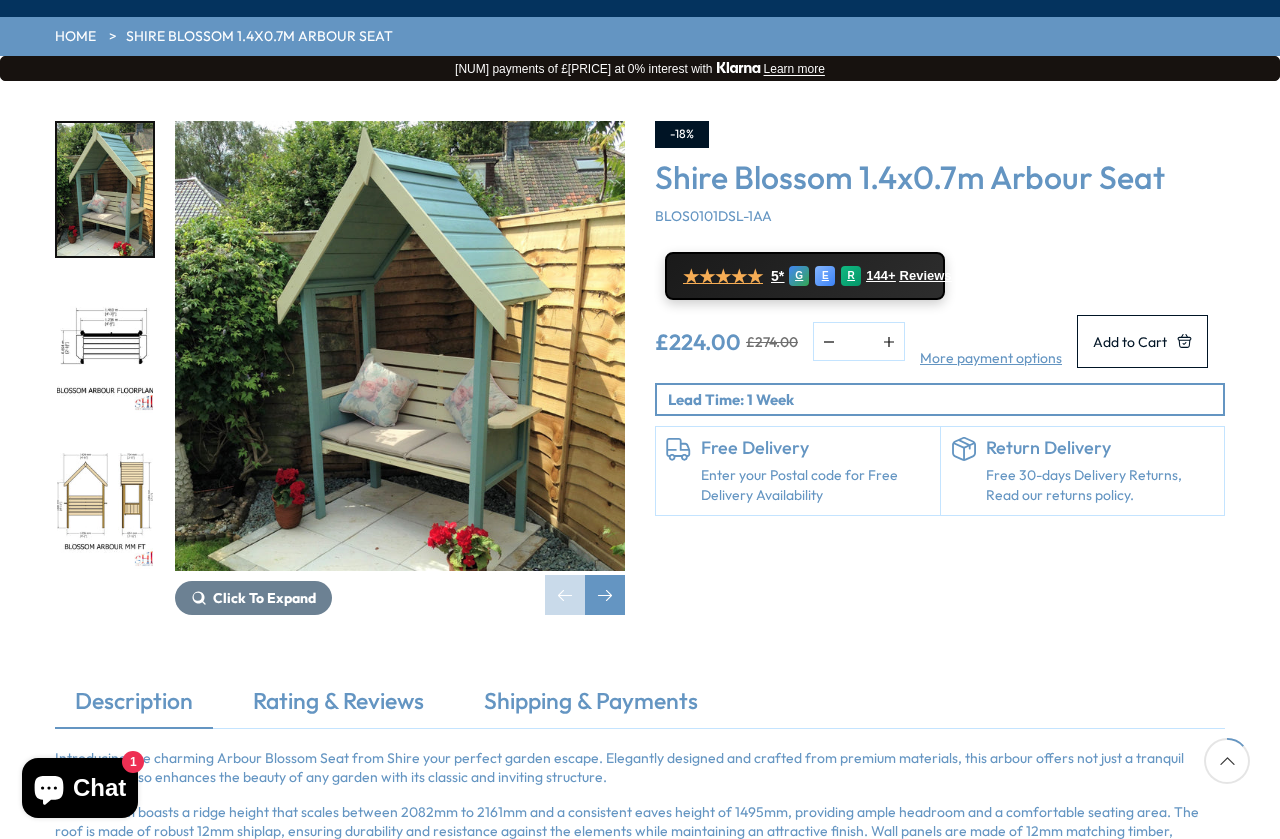 scroll, scrollTop: 213, scrollLeft: 0, axis: vertical 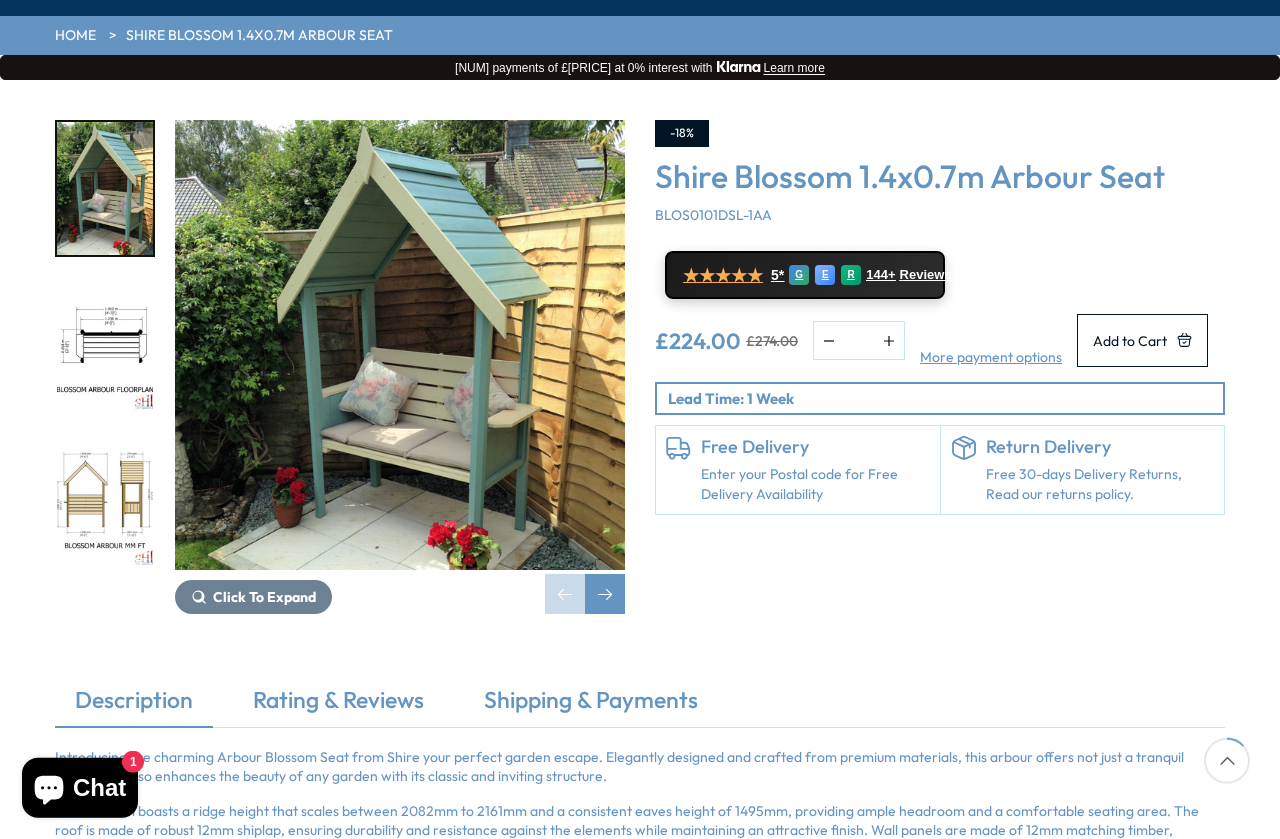 click at bounding box center (605, 594) 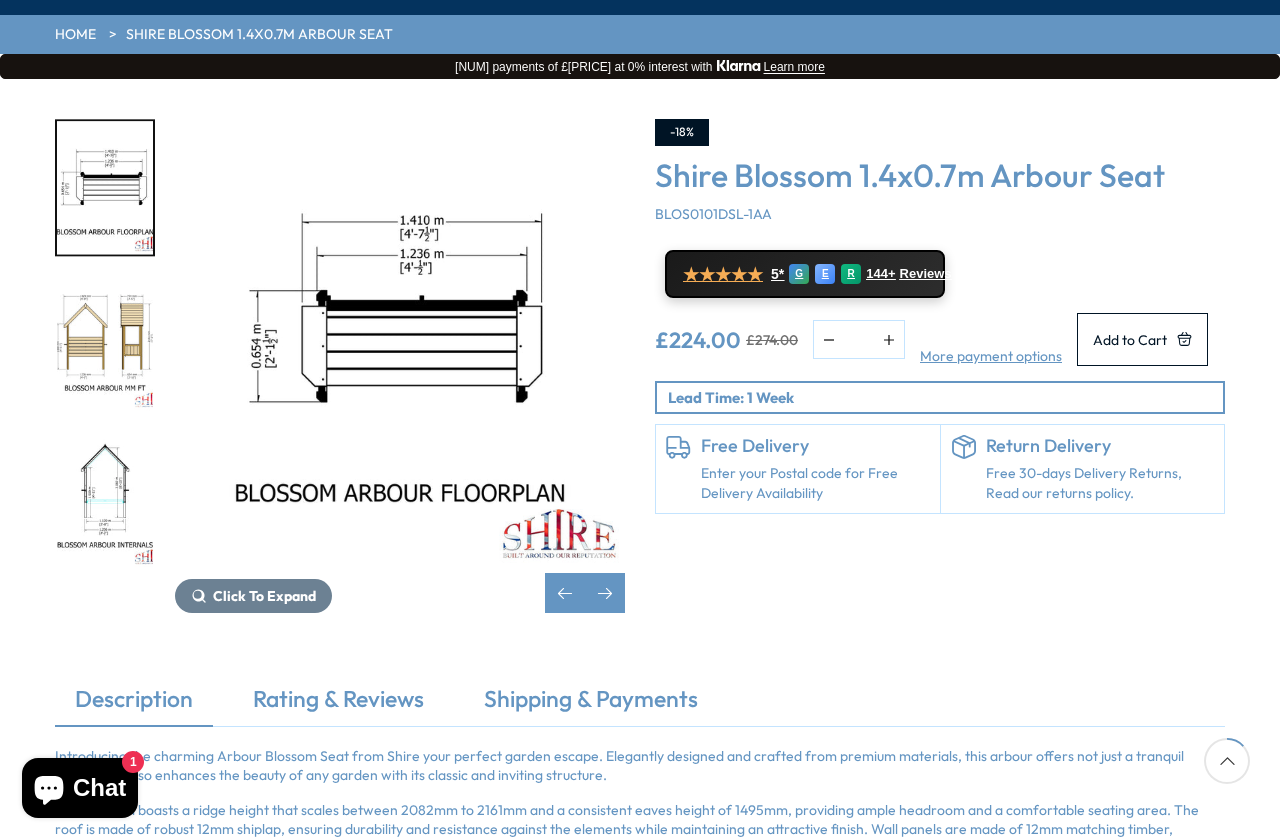 click at bounding box center [605, 593] 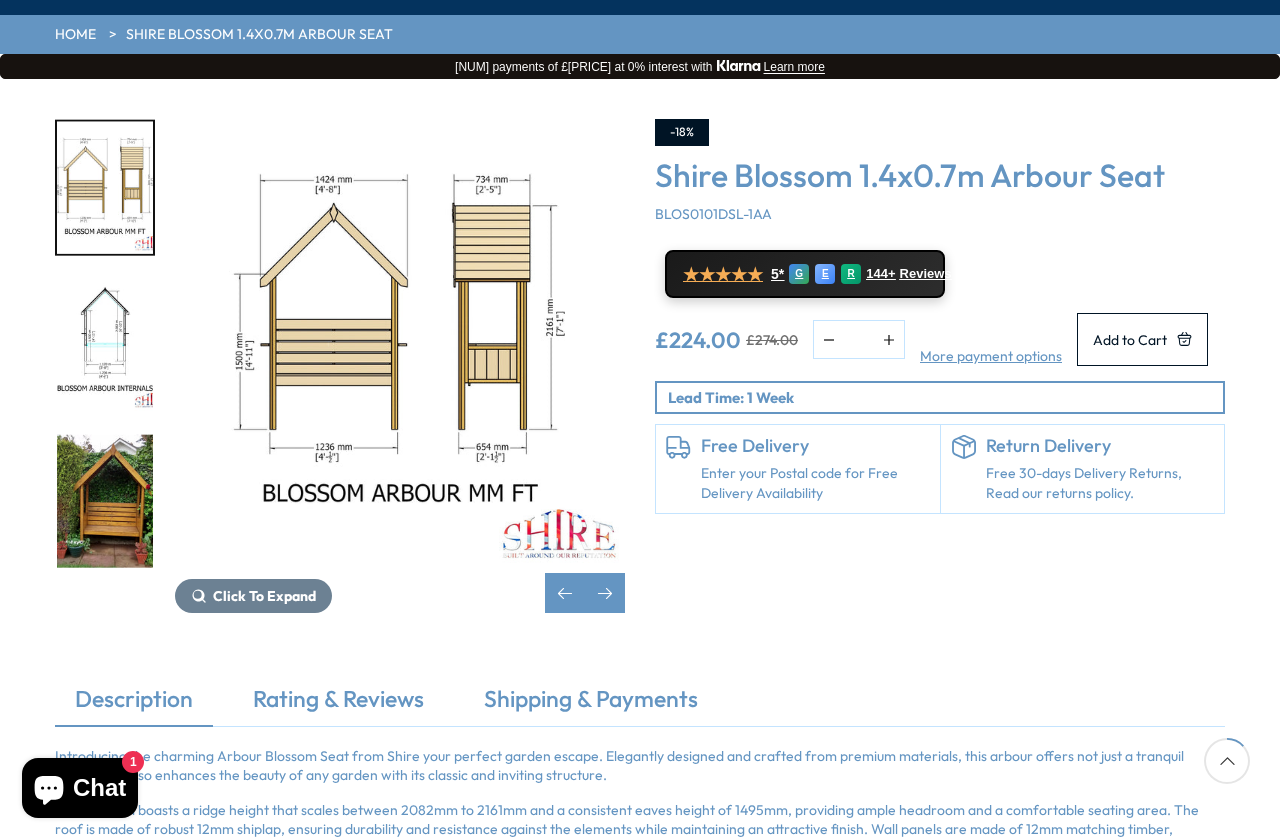click at bounding box center [605, 593] 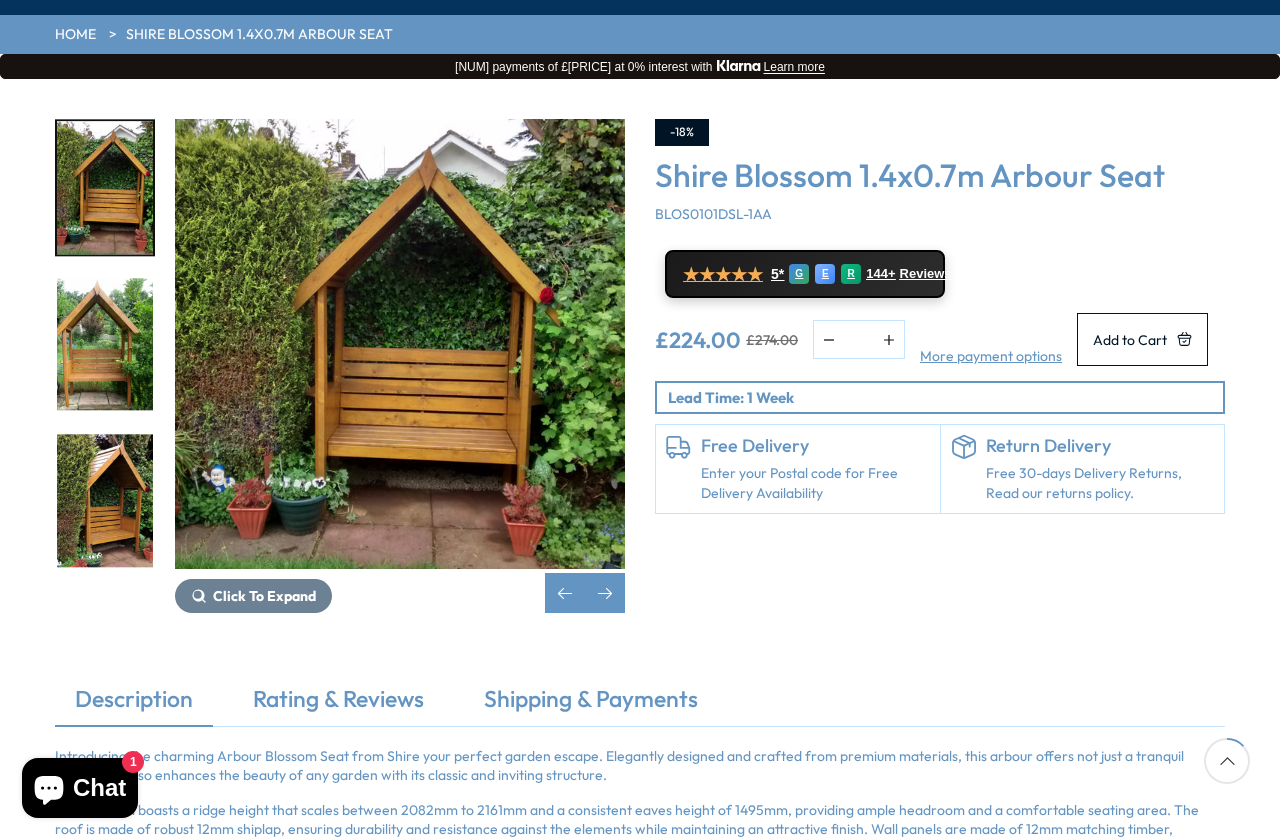 click at bounding box center [105, 344] 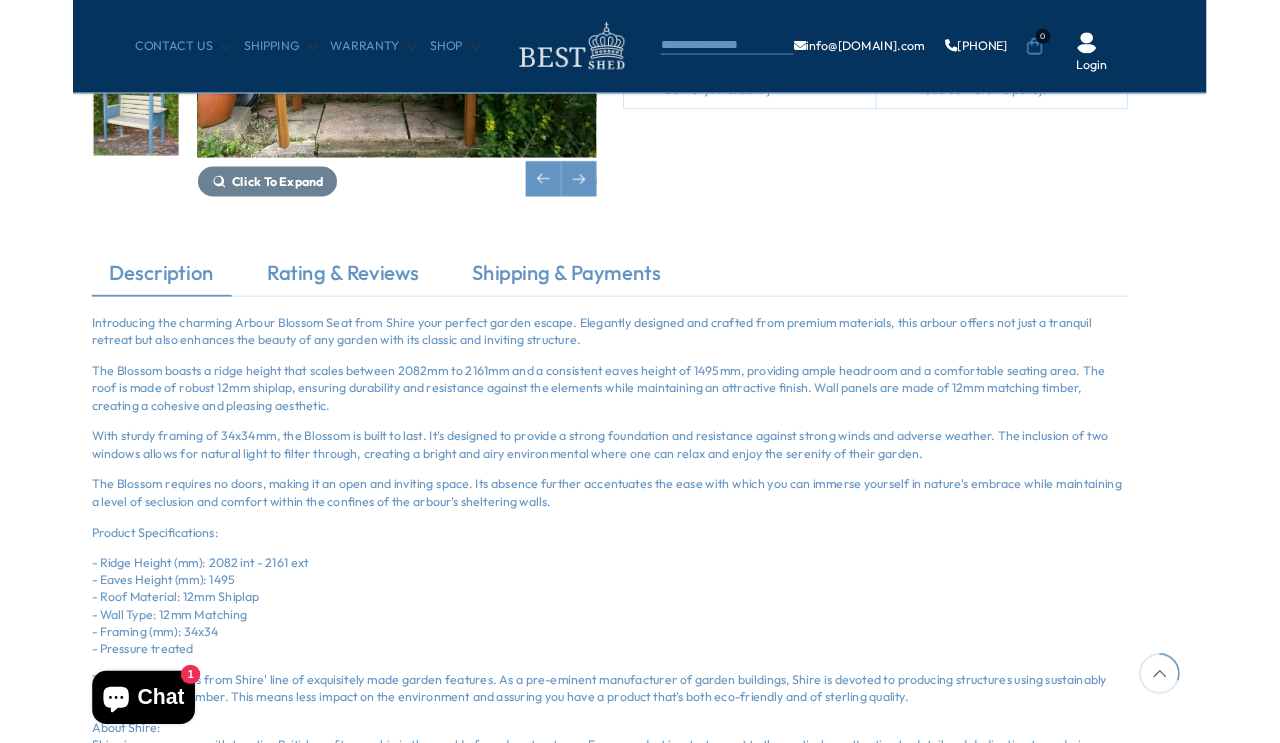 scroll, scrollTop: 493, scrollLeft: 35, axis: both 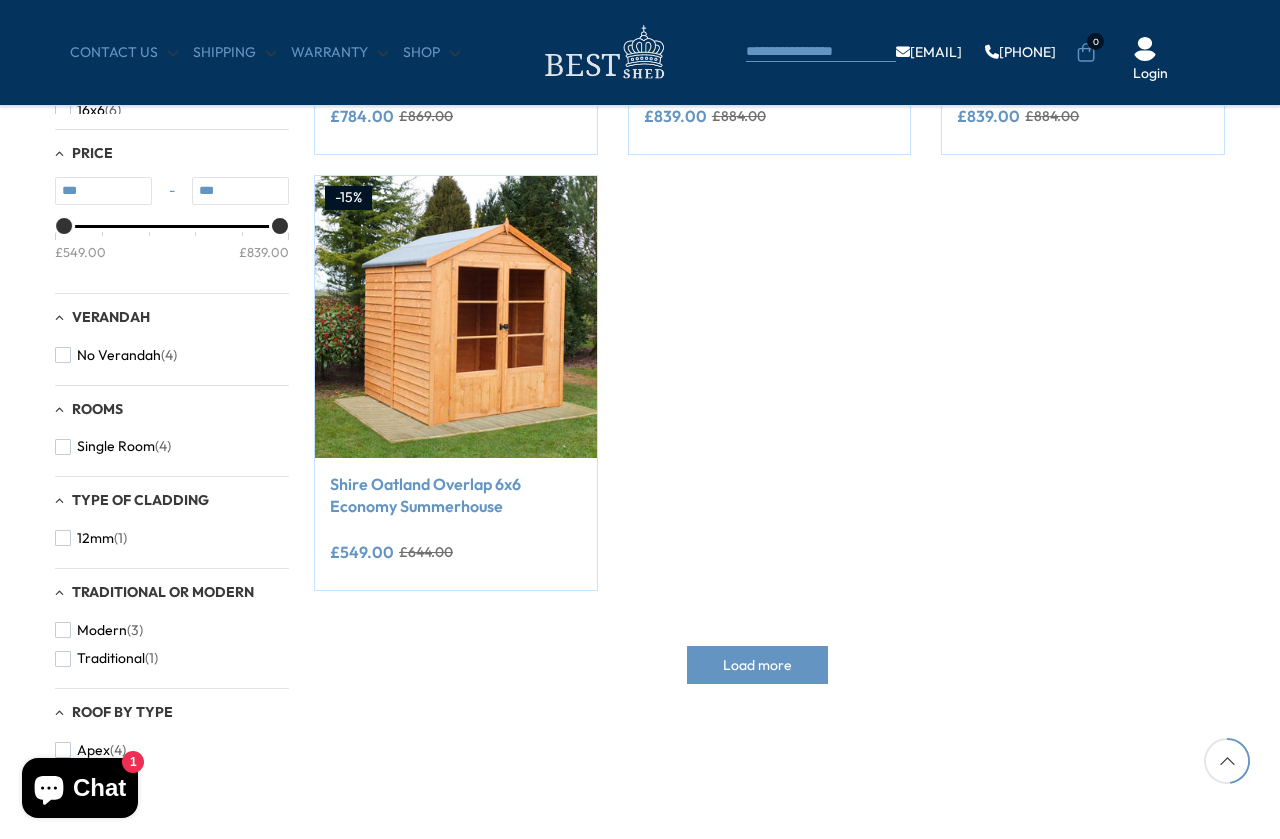 click on "Load more" at bounding box center [757, 665] 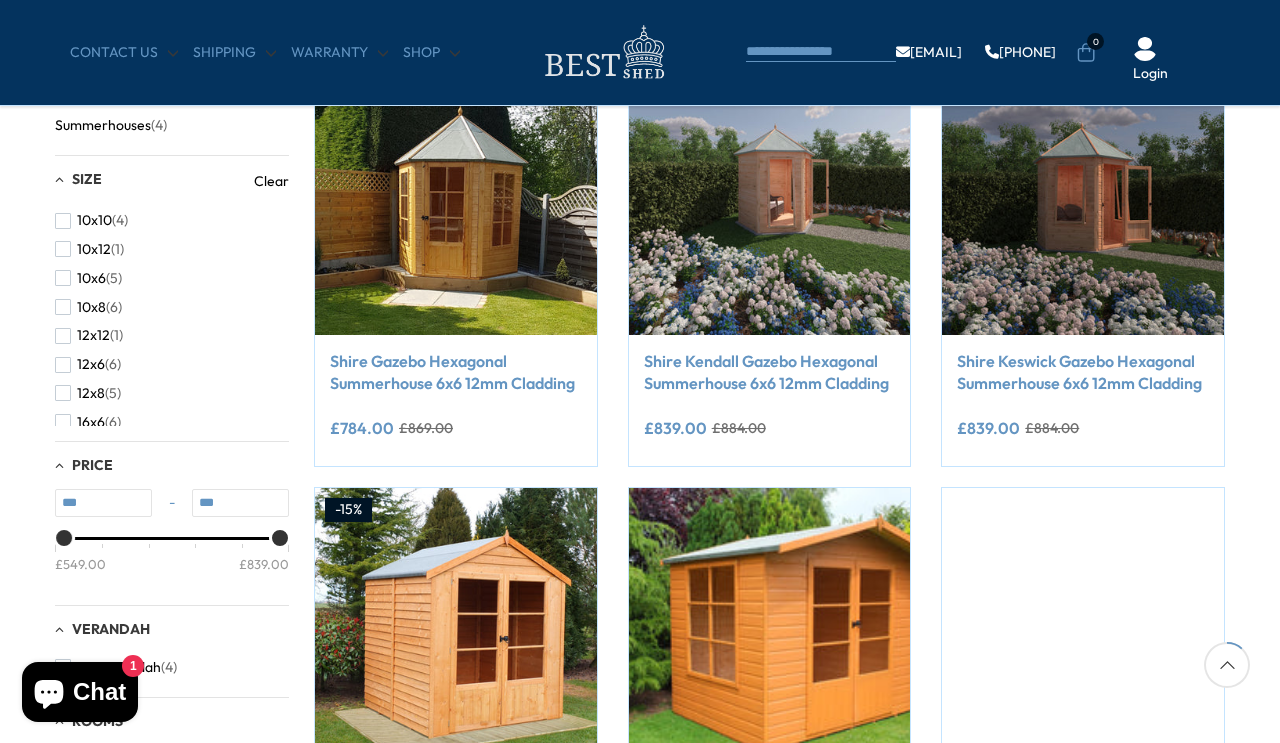 scroll, scrollTop: 447, scrollLeft: 0, axis: vertical 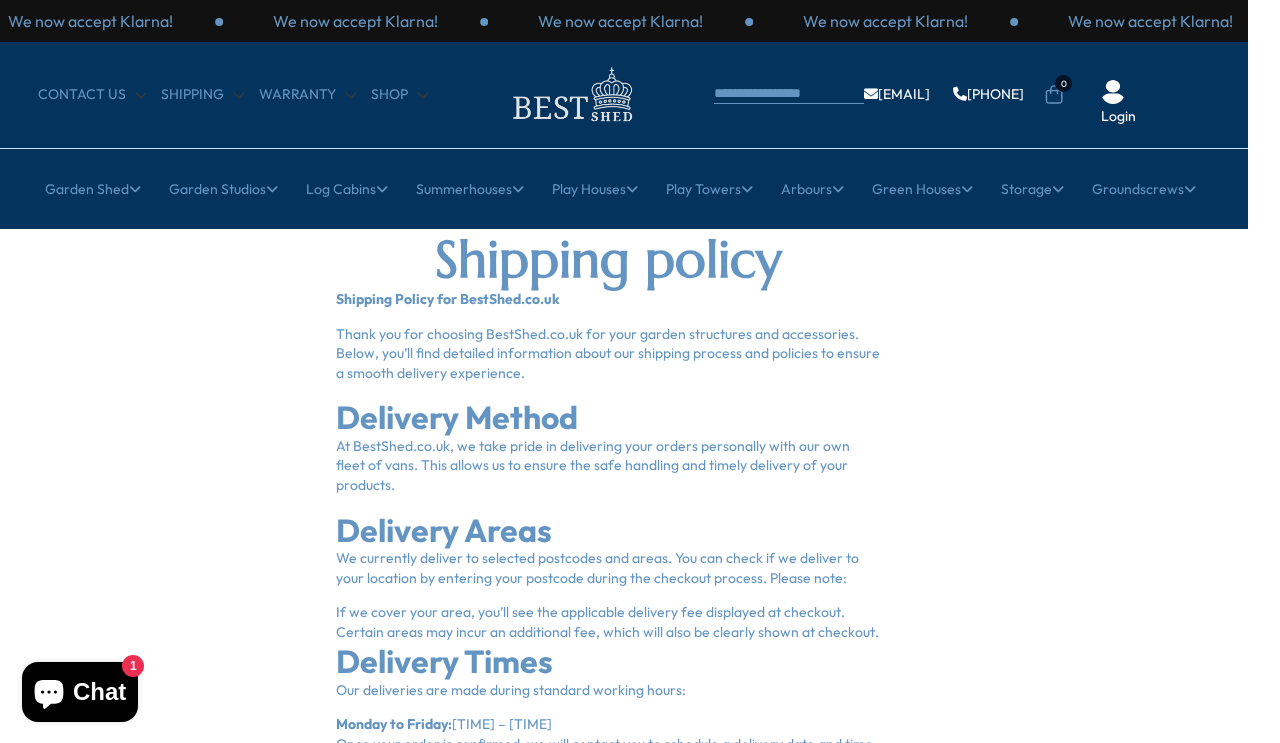 click on "CONTACT US
Shipping
Warranty
Shop
[EMAIL]
[PHONE]
0
Login" at bounding box center (608, 94) 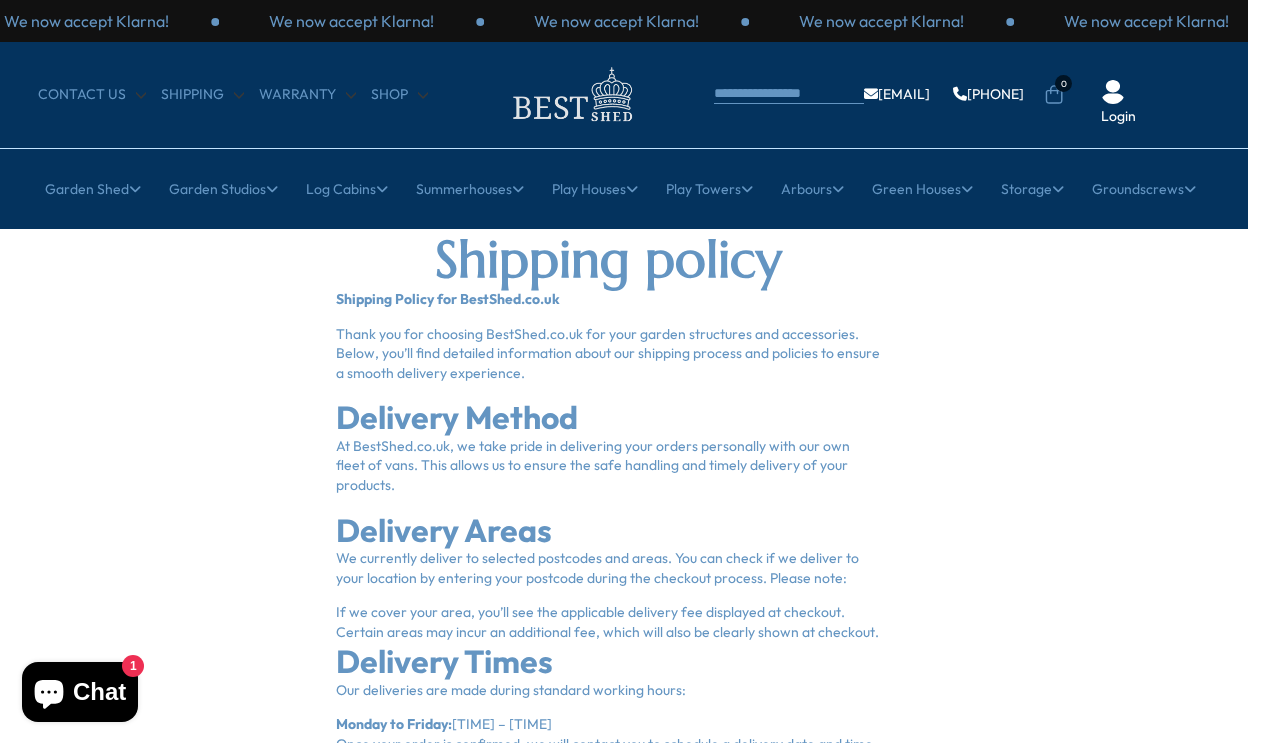 click on "CONTACT US
Shipping
Warranty
Shop
[EMAIL]
[PHONE]
0
Login" at bounding box center (608, 94) 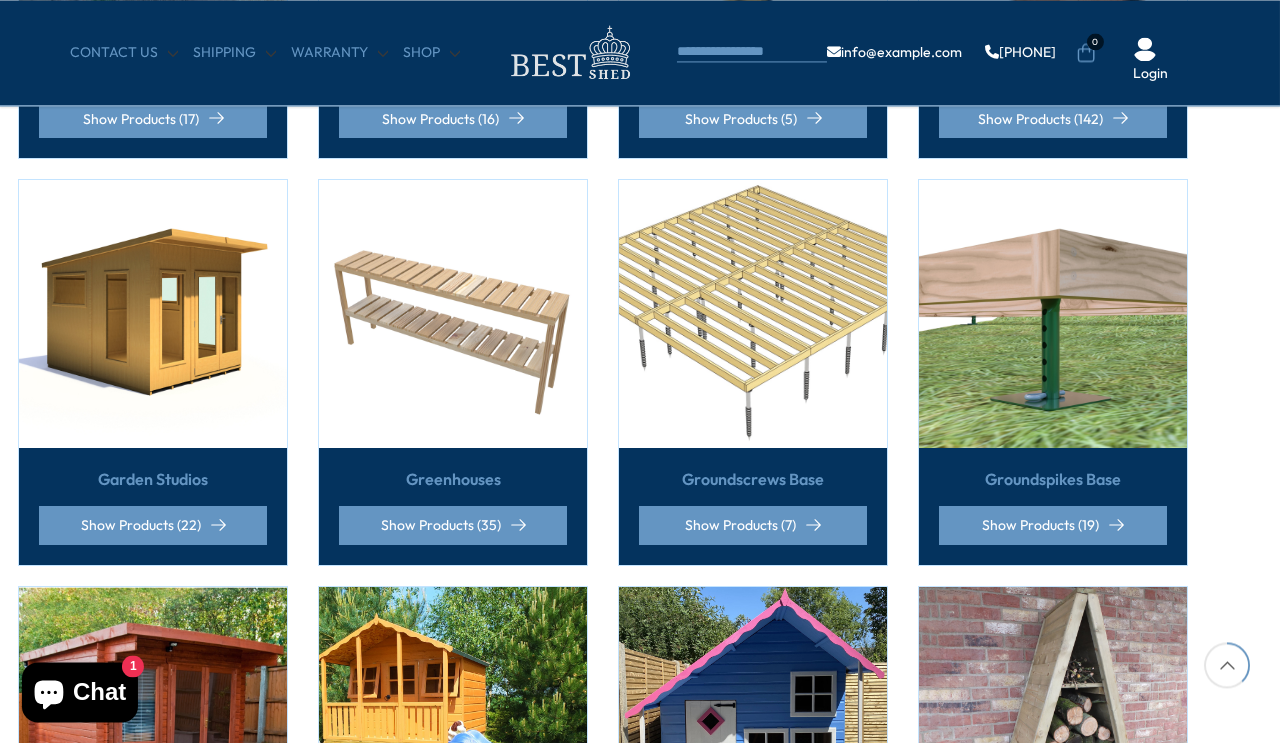 scroll, scrollTop: 865, scrollLeft: 37, axis: both 